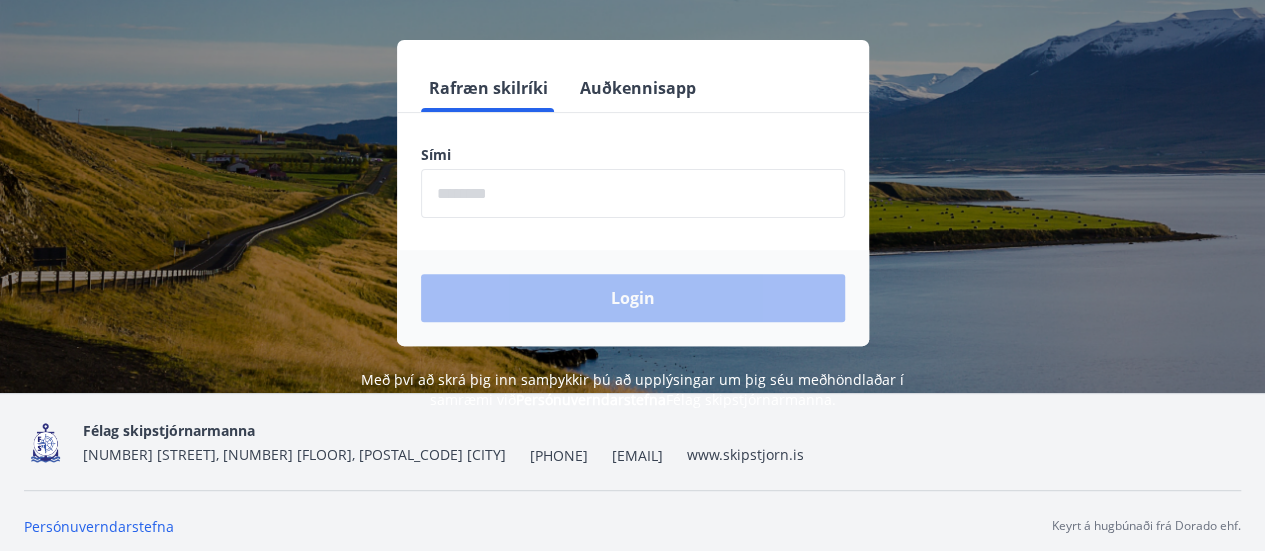 scroll, scrollTop: 247, scrollLeft: 0, axis: vertical 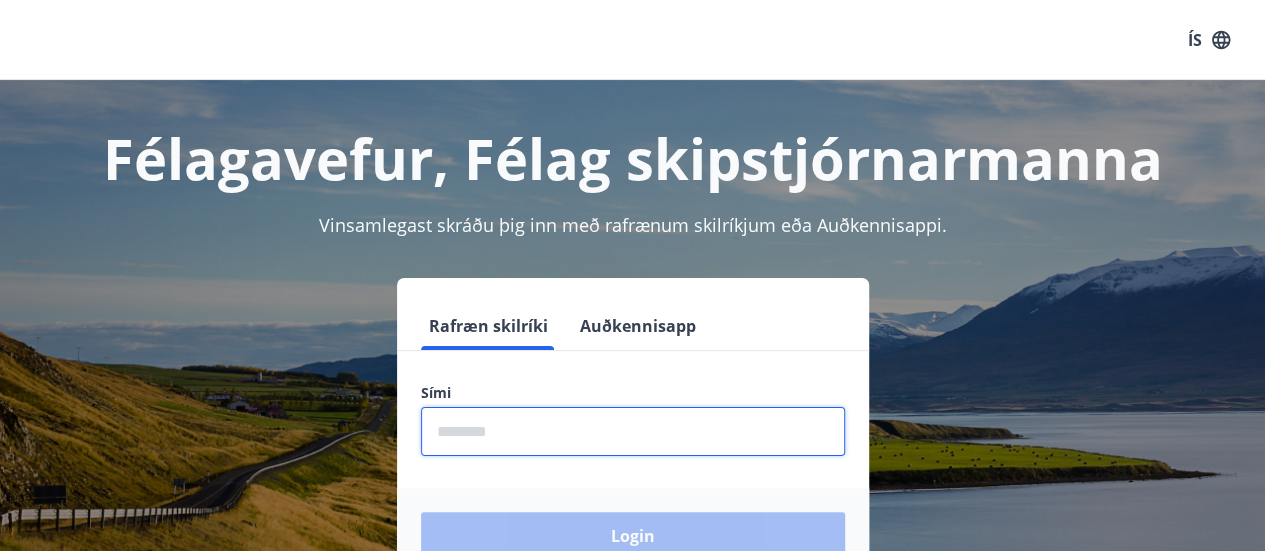 click at bounding box center (633, 431) 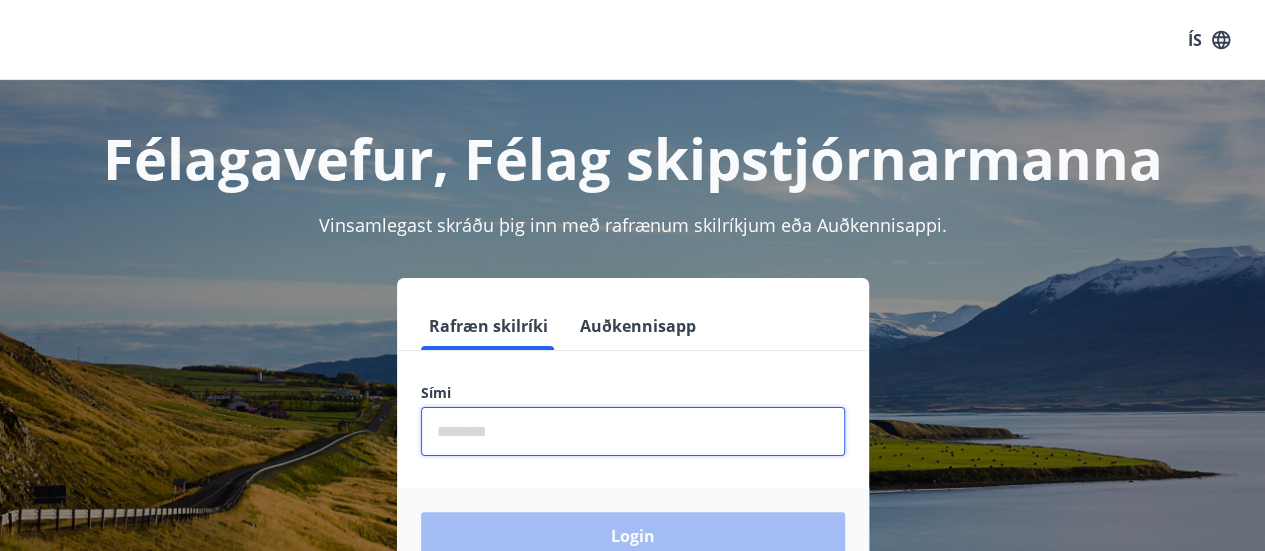 type on "********" 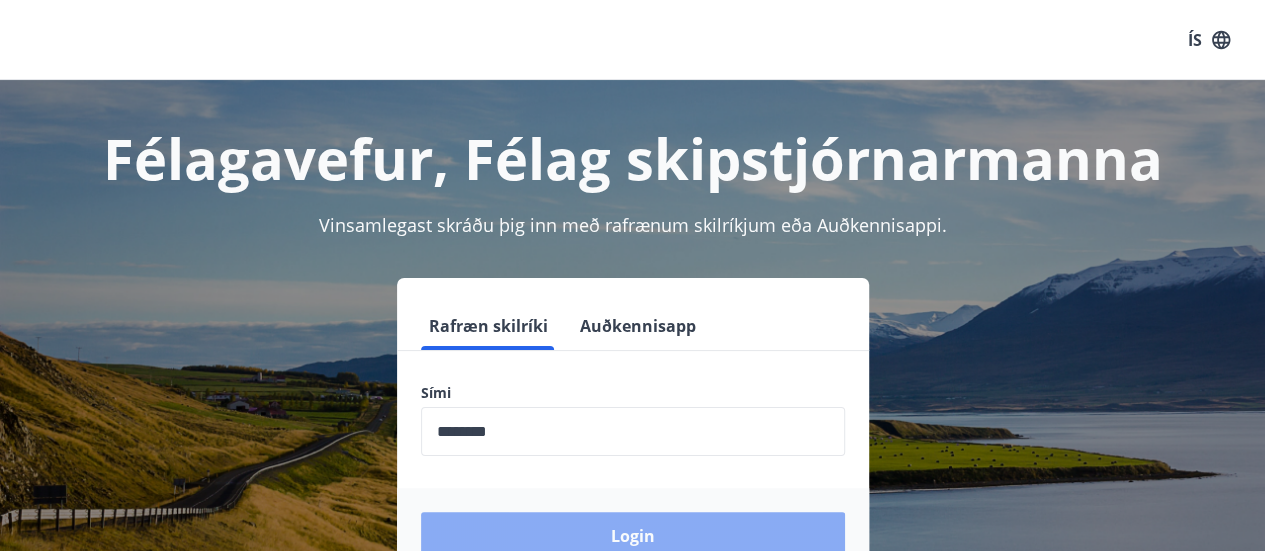 click on "Login" at bounding box center [633, 536] 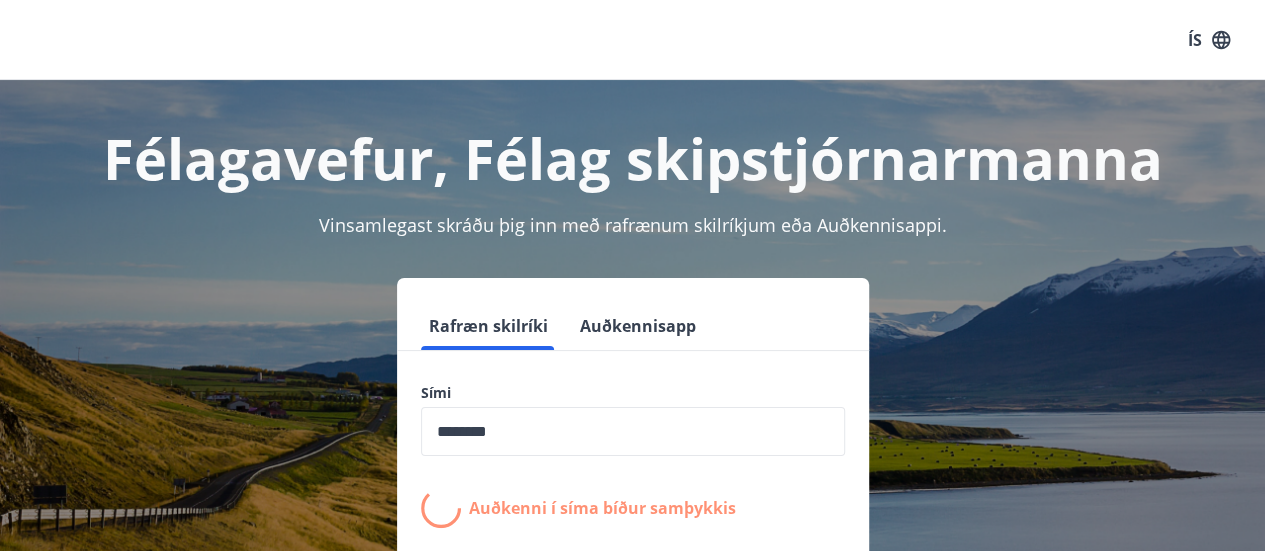 click on "Rafræn skilríki Auðkennisapp Sími ​ Auðkenni í síma bíður samþykkis Login" at bounding box center (632, 467) 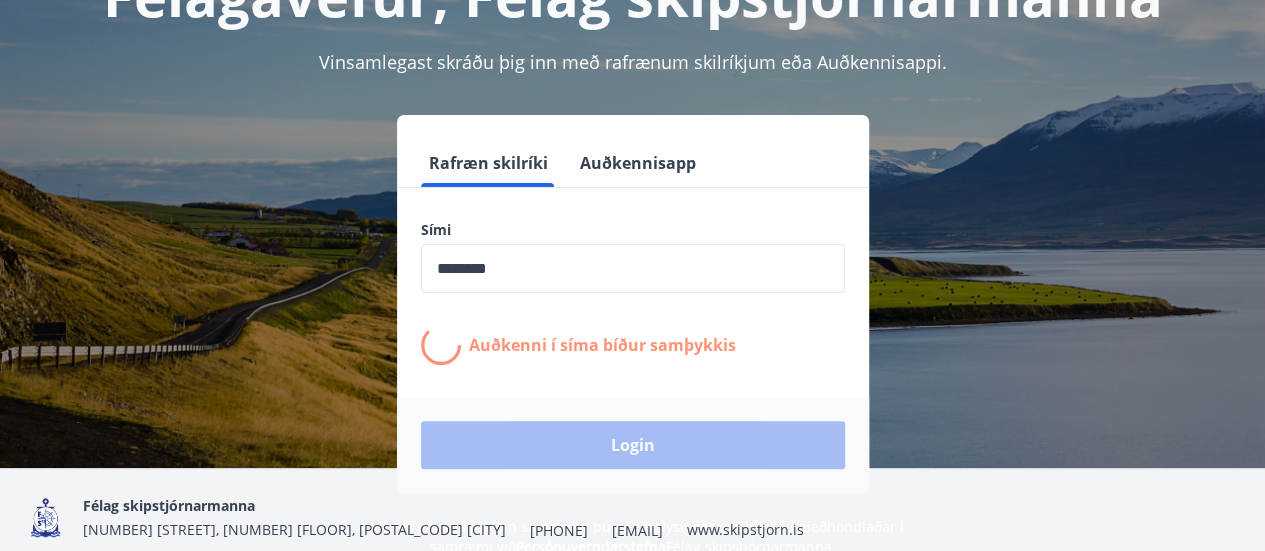 scroll, scrollTop: 200, scrollLeft: 0, axis: vertical 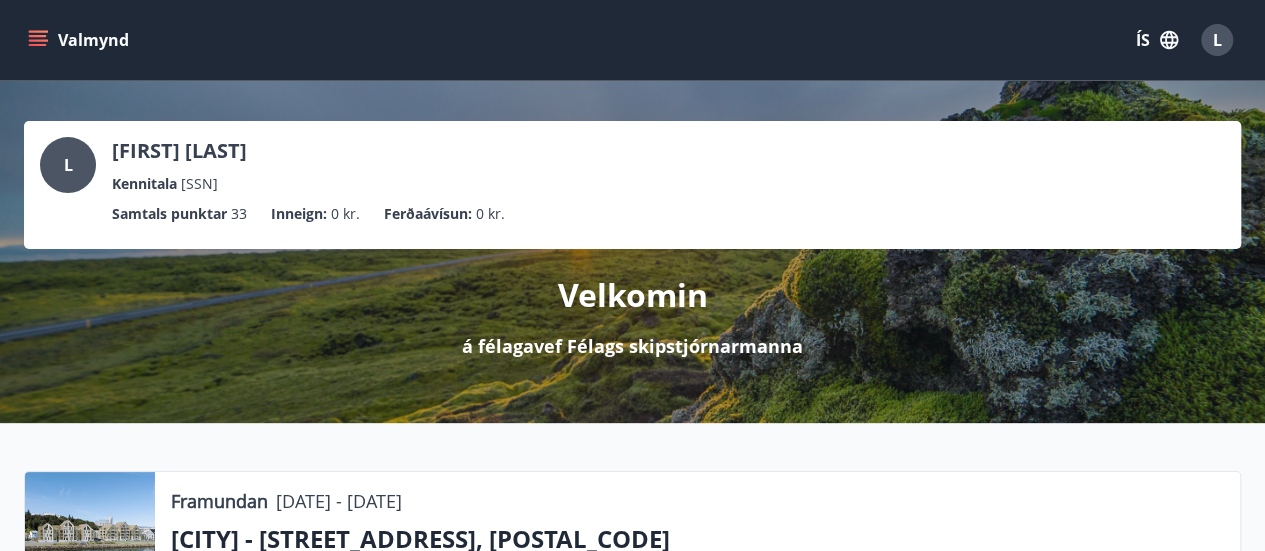 click on "Valmynd ÍS L" at bounding box center (632, 40) 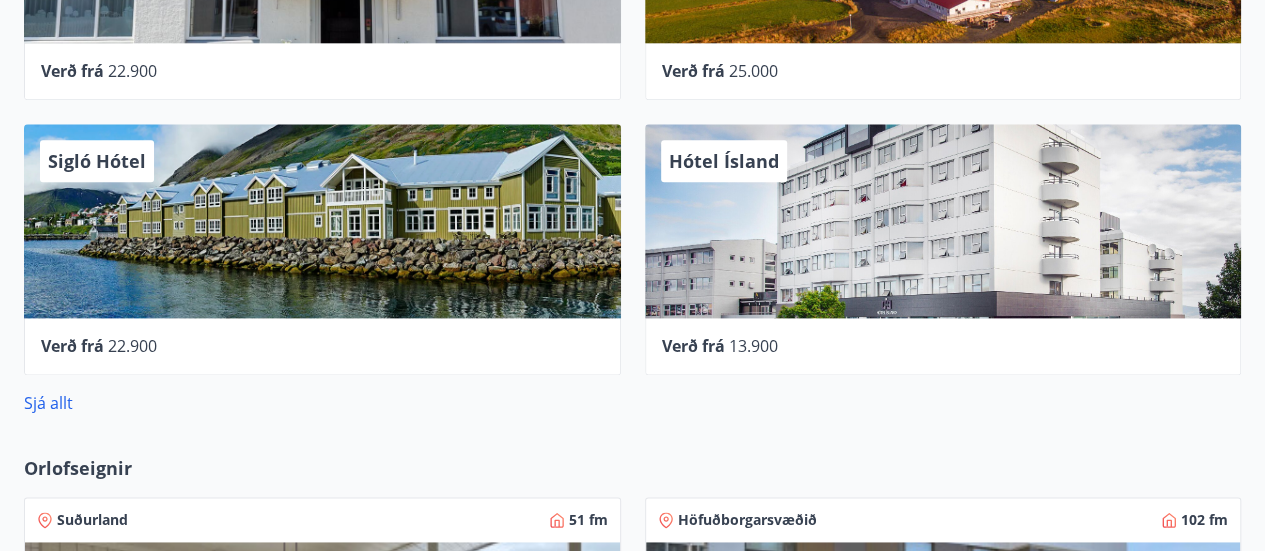 scroll, scrollTop: 1180, scrollLeft: 0, axis: vertical 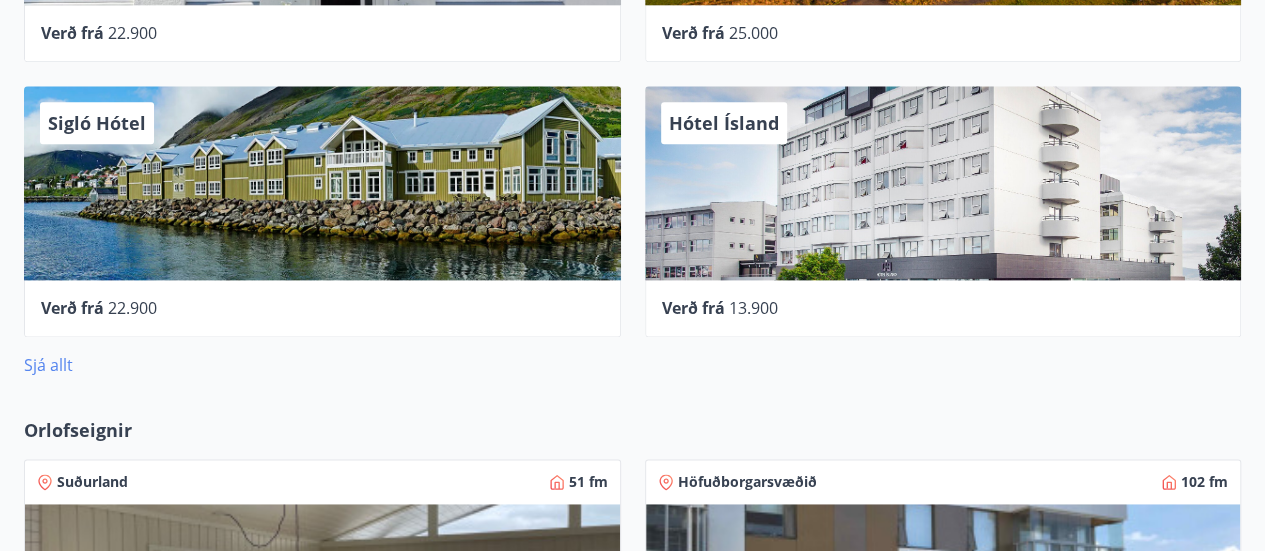 click on "Sjá allt" at bounding box center [48, 365] 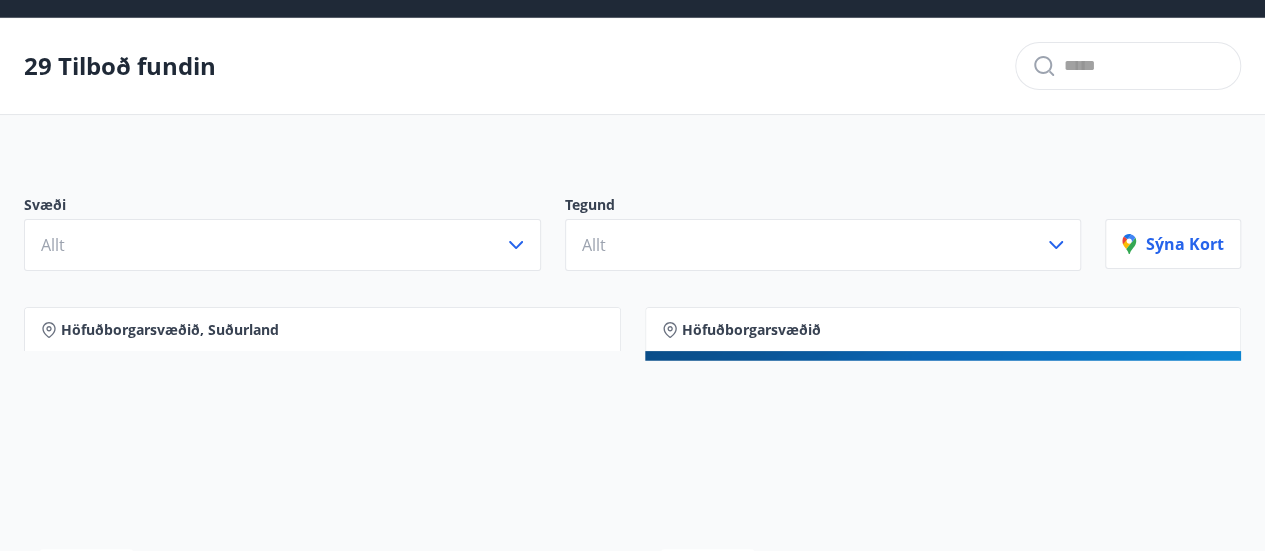 scroll, scrollTop: 62, scrollLeft: 0, axis: vertical 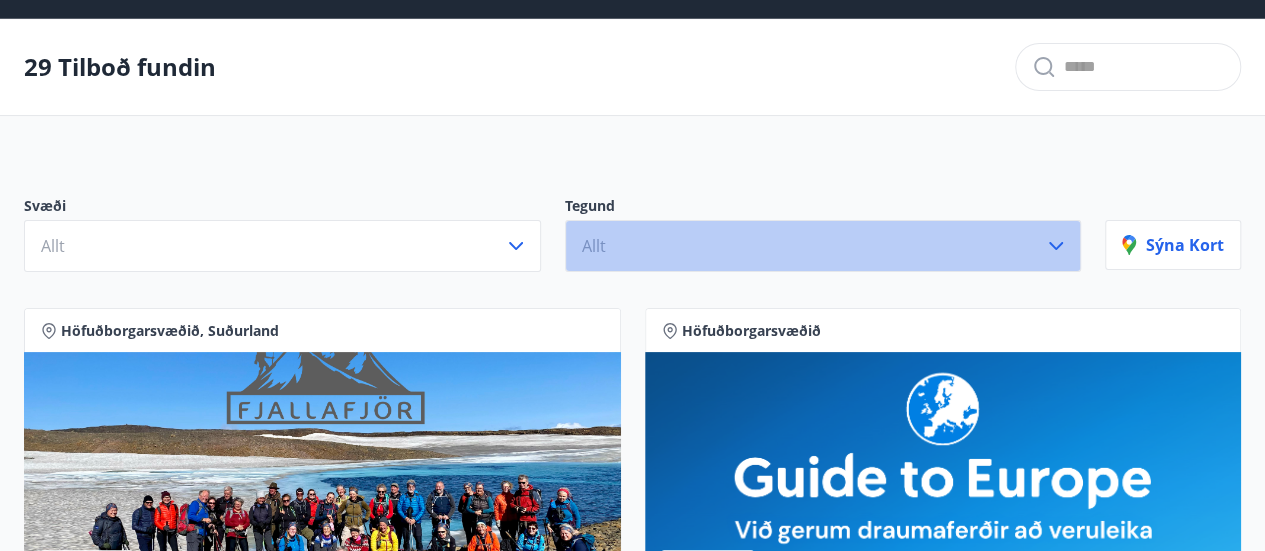 click on "Allt" at bounding box center [823, 246] 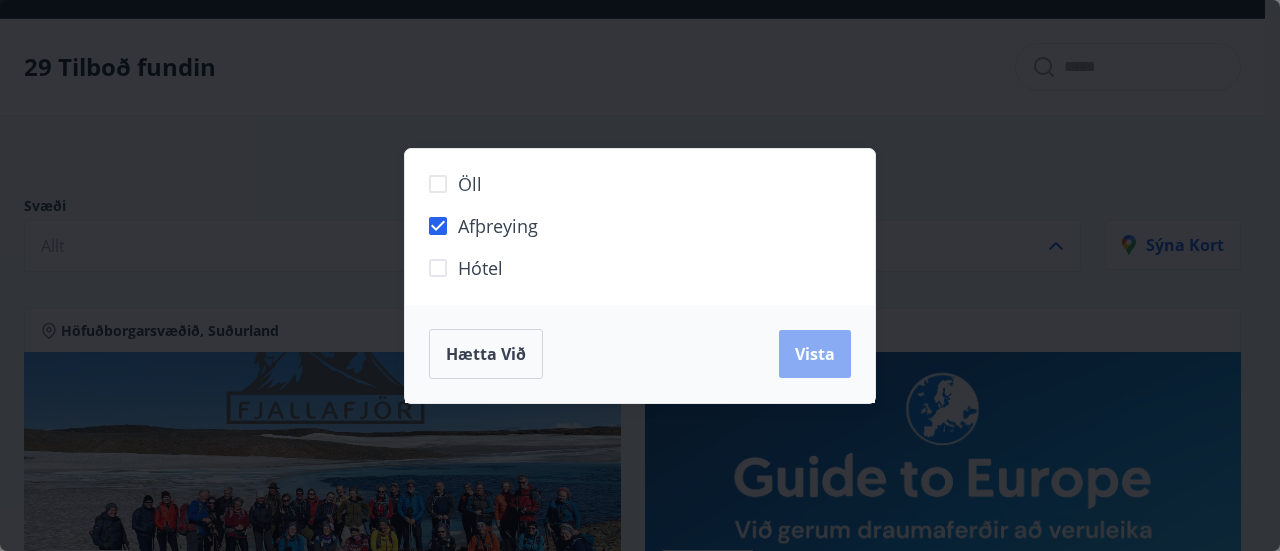 click on "Vista" at bounding box center (815, 354) 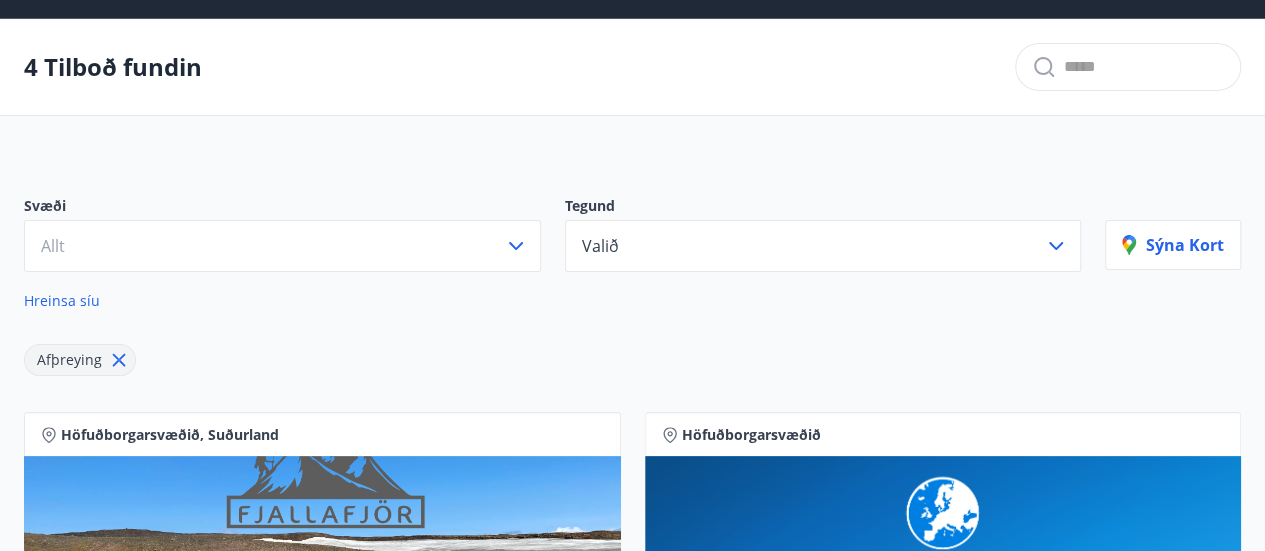 type 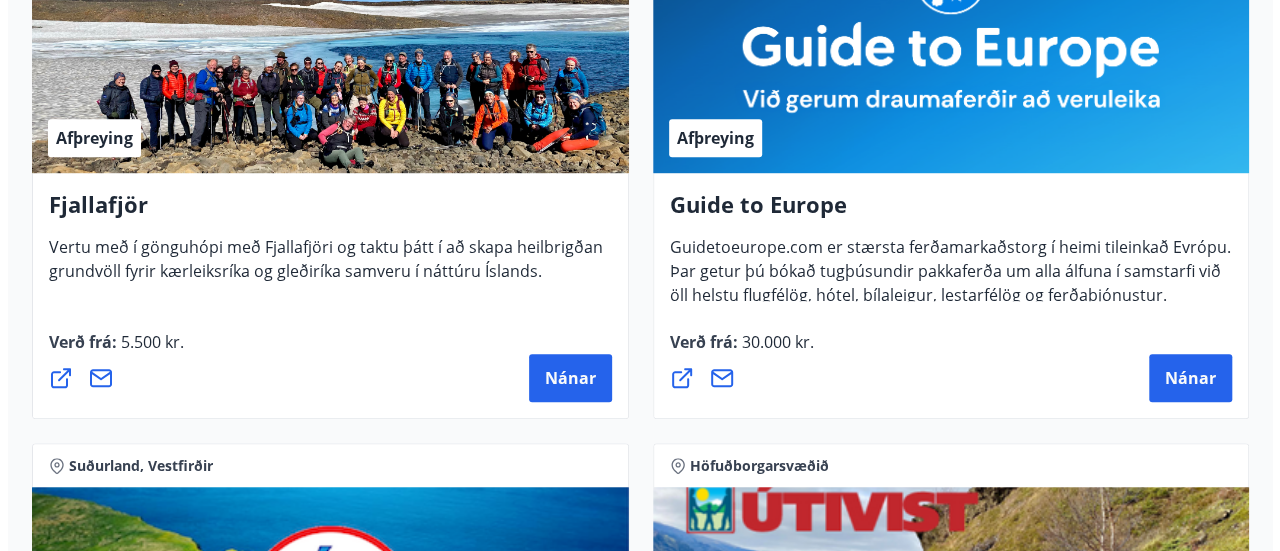 scroll, scrollTop: 600, scrollLeft: 0, axis: vertical 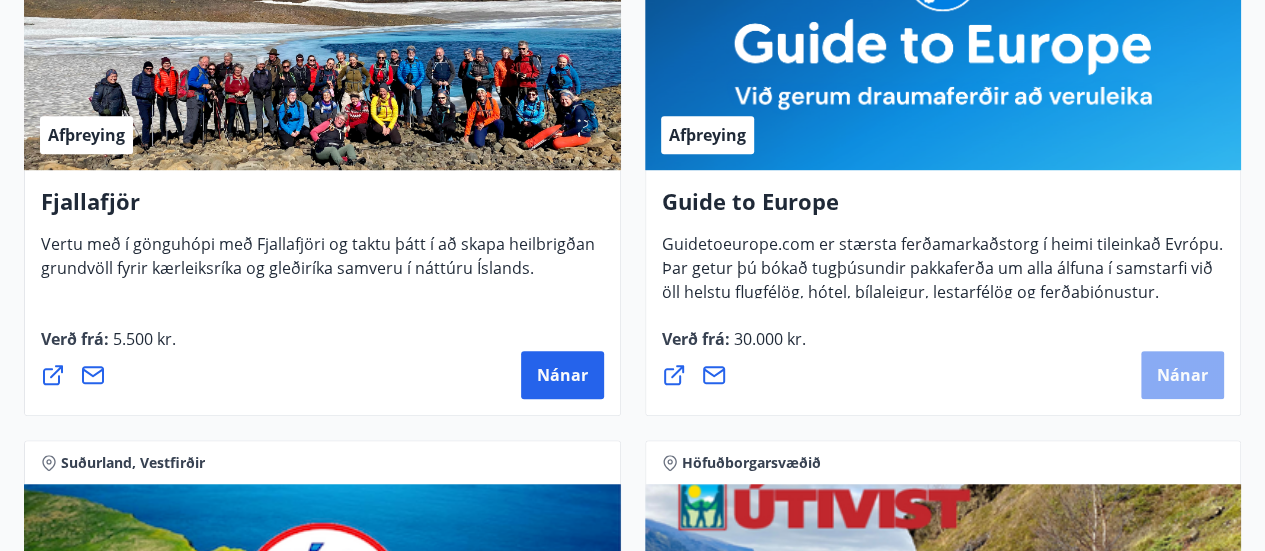 click on "Nánar" at bounding box center [562, 375] 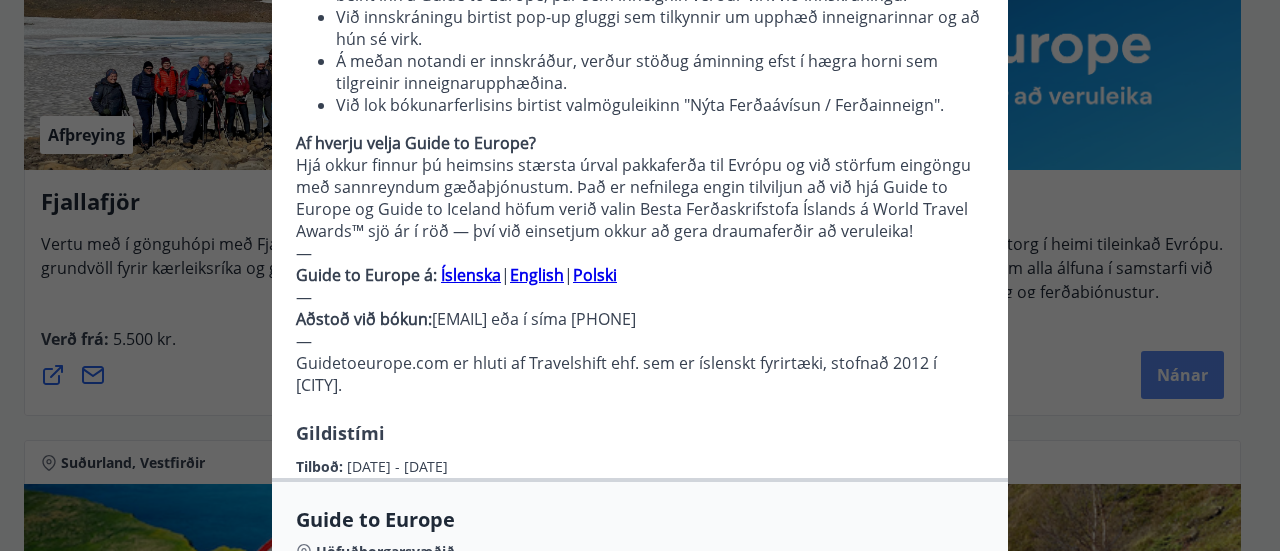 scroll, scrollTop: 400, scrollLeft: 0, axis: vertical 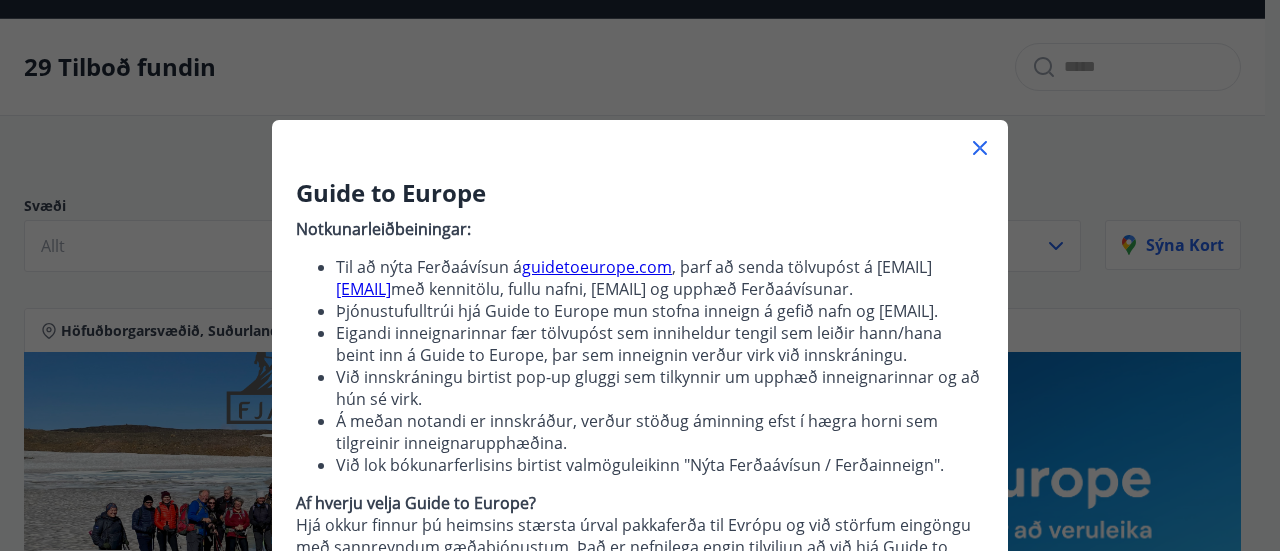 click at bounding box center (980, 148) 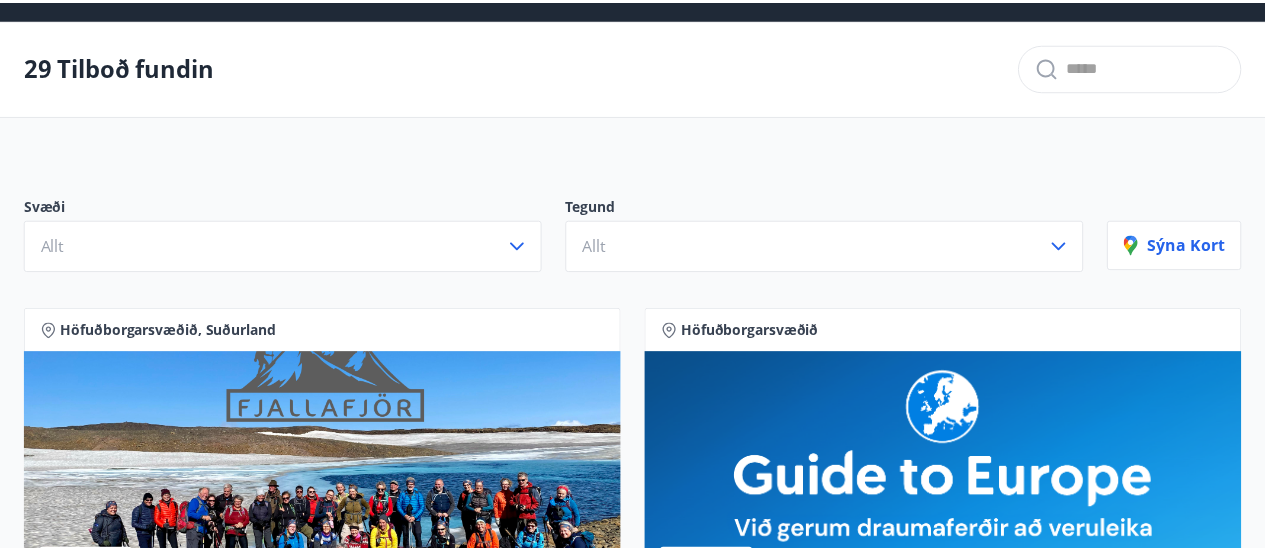 scroll, scrollTop: 594, scrollLeft: 0, axis: vertical 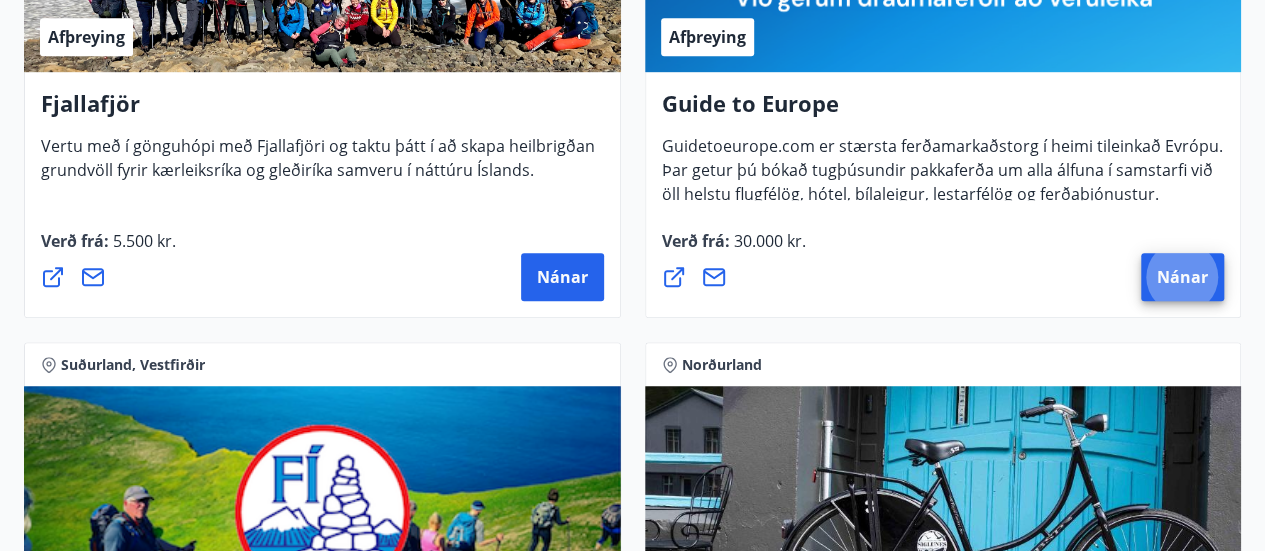 type 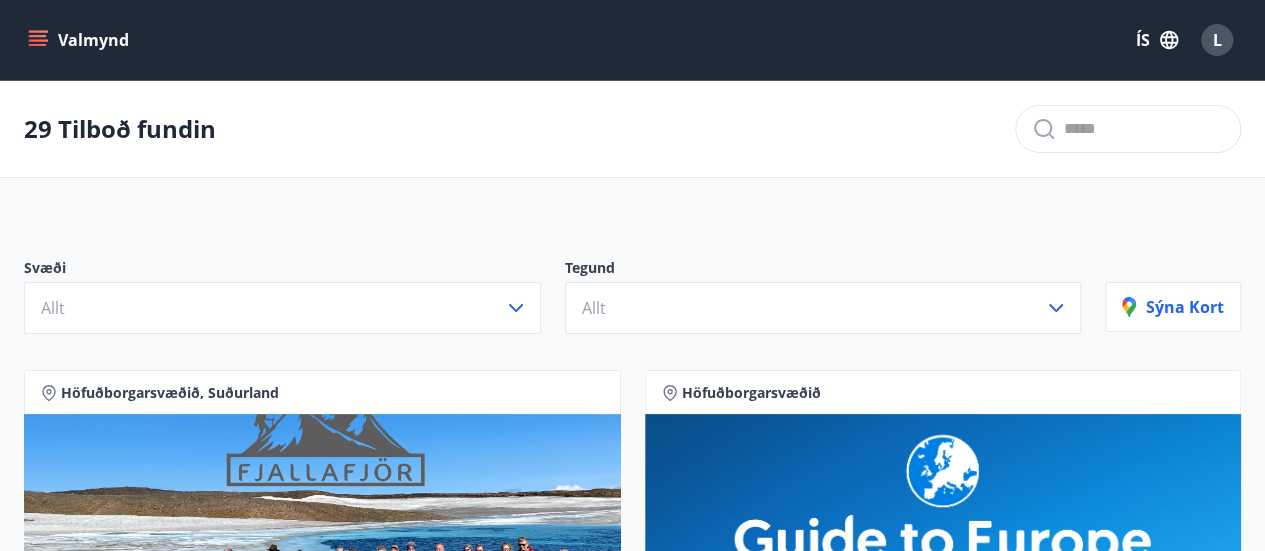 scroll, scrollTop: 0, scrollLeft: 0, axis: both 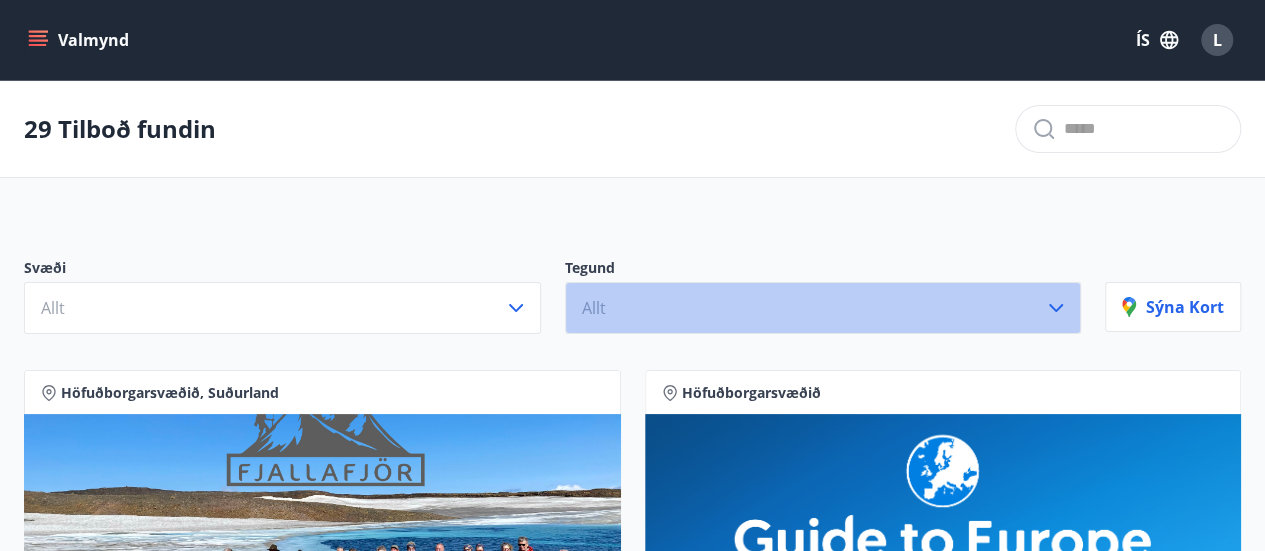 click on "Allt" at bounding box center [823, 308] 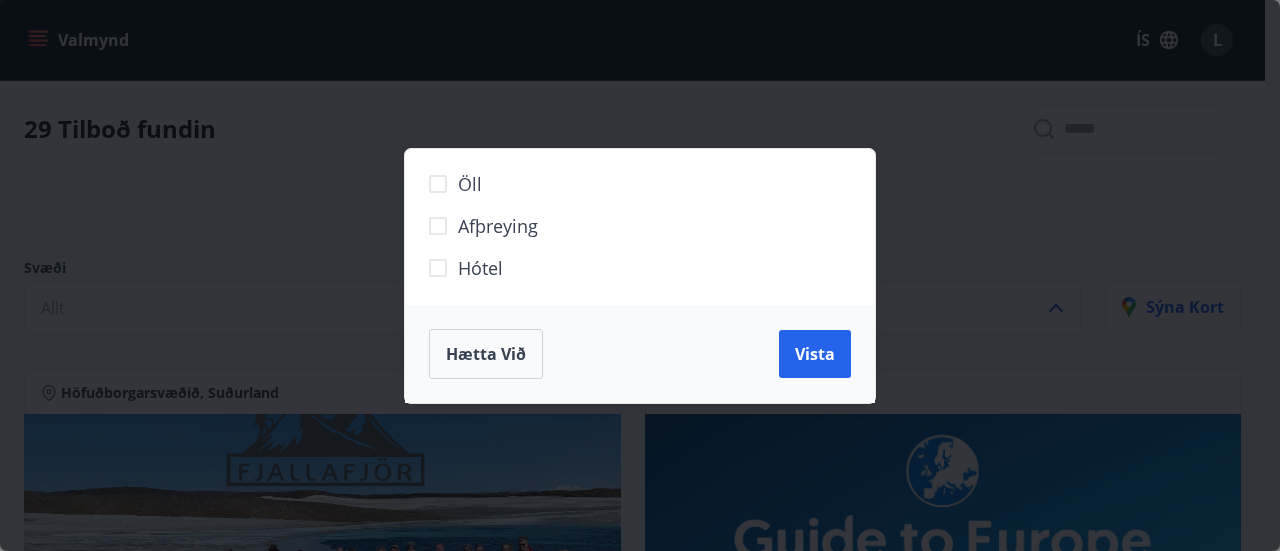 click on "Öll Afþreying Hótel Hætta við Vista" at bounding box center [640, 275] 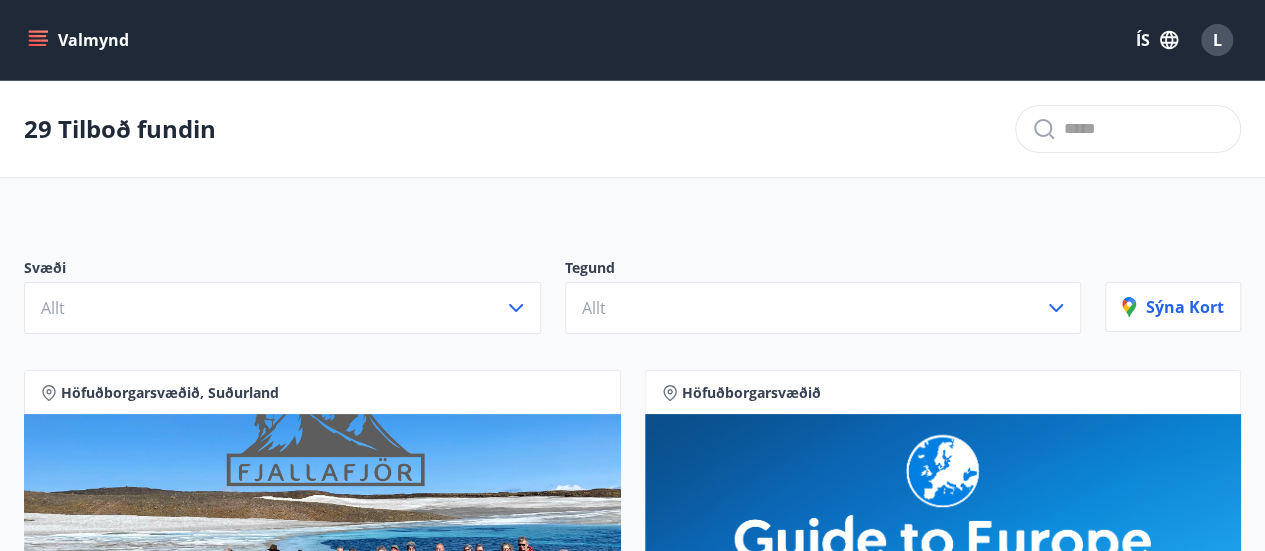 click on "Valmynd" at bounding box center (80, 40) 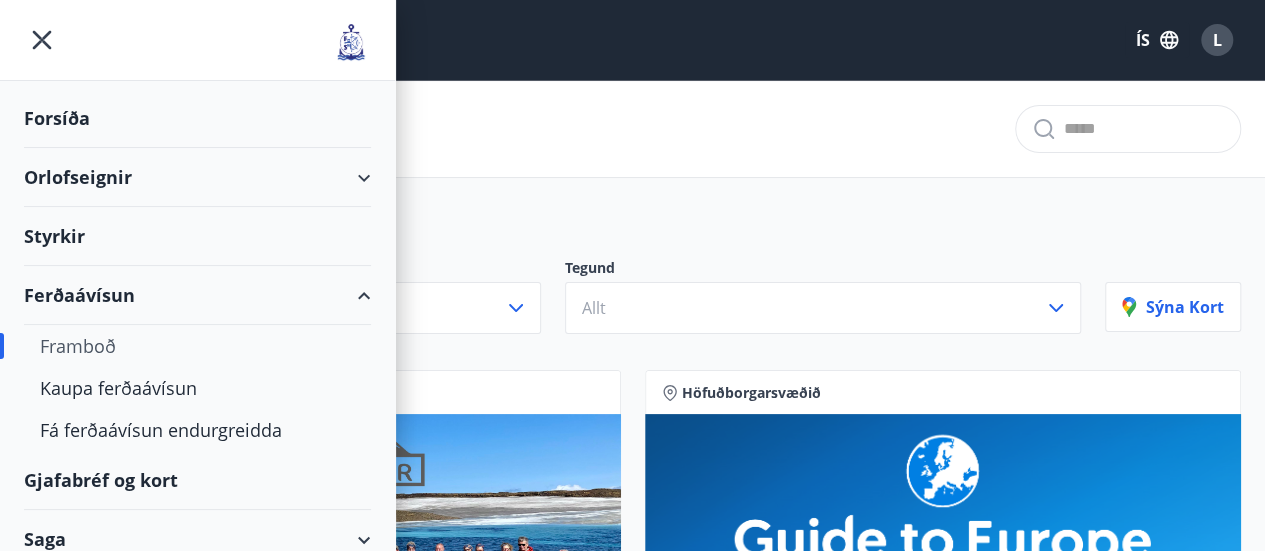 click at bounding box center (197, 40) 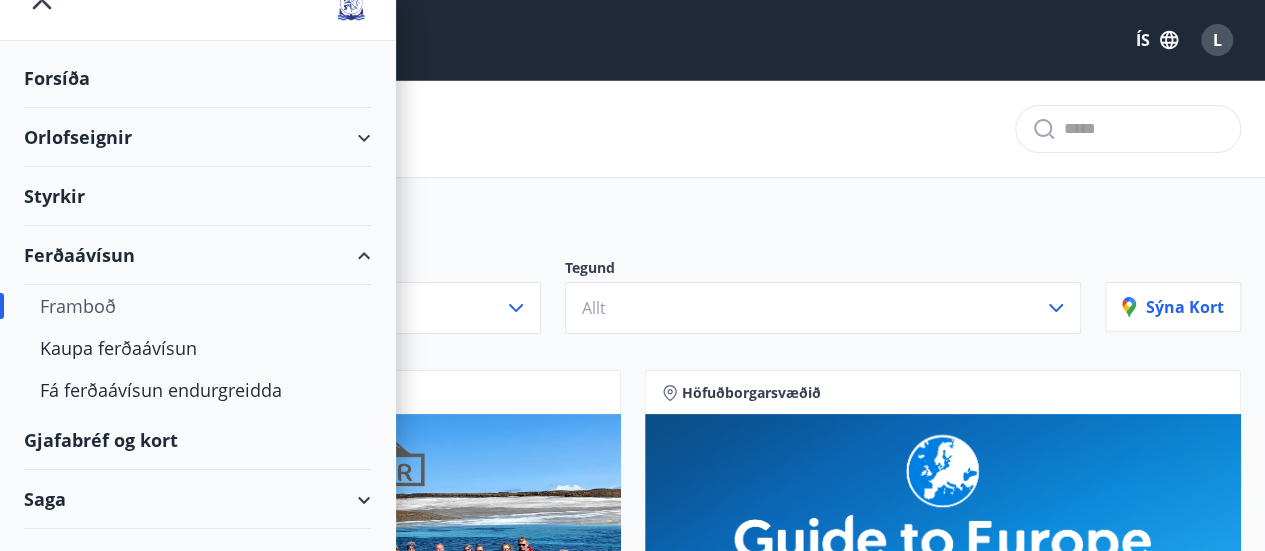 scroll, scrollTop: 73, scrollLeft: 0, axis: vertical 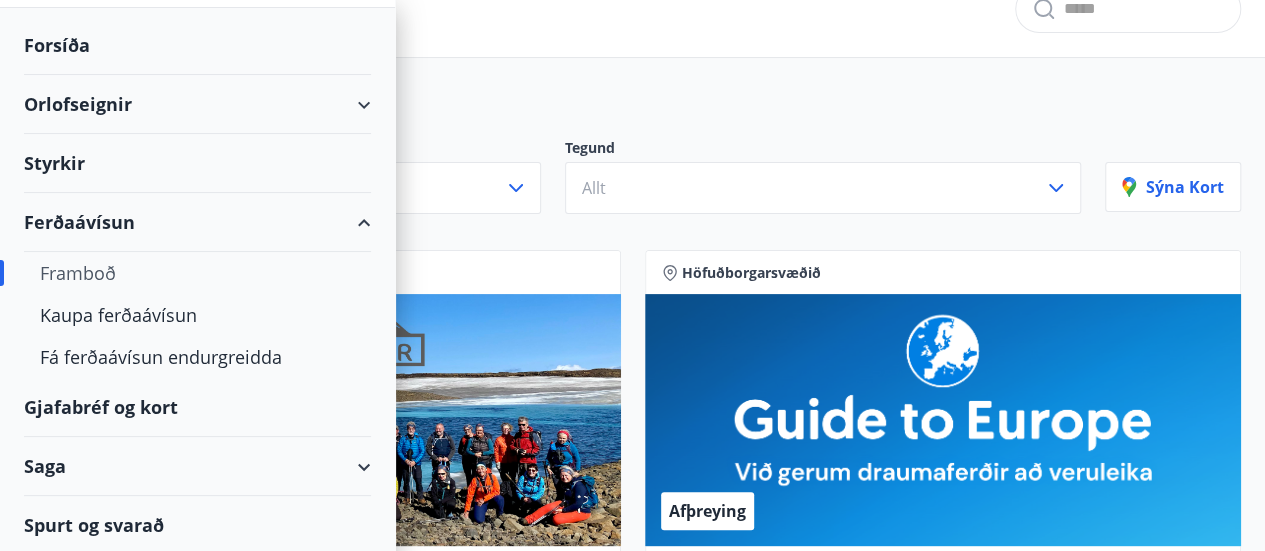 click on "Ferðaávísun" at bounding box center [197, 222] 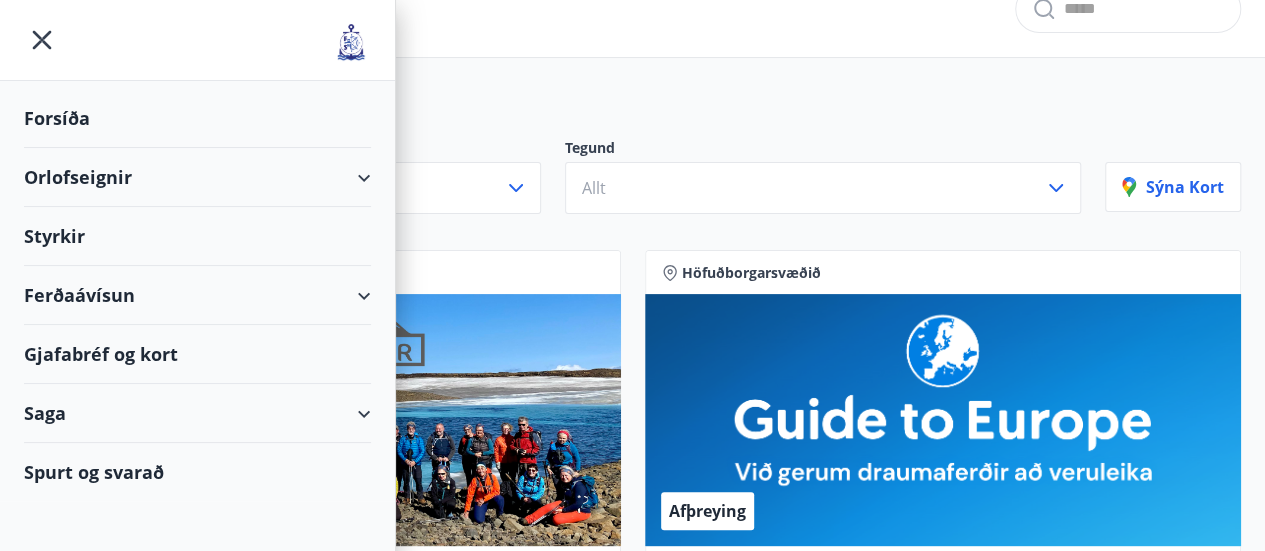 scroll, scrollTop: 0, scrollLeft: 0, axis: both 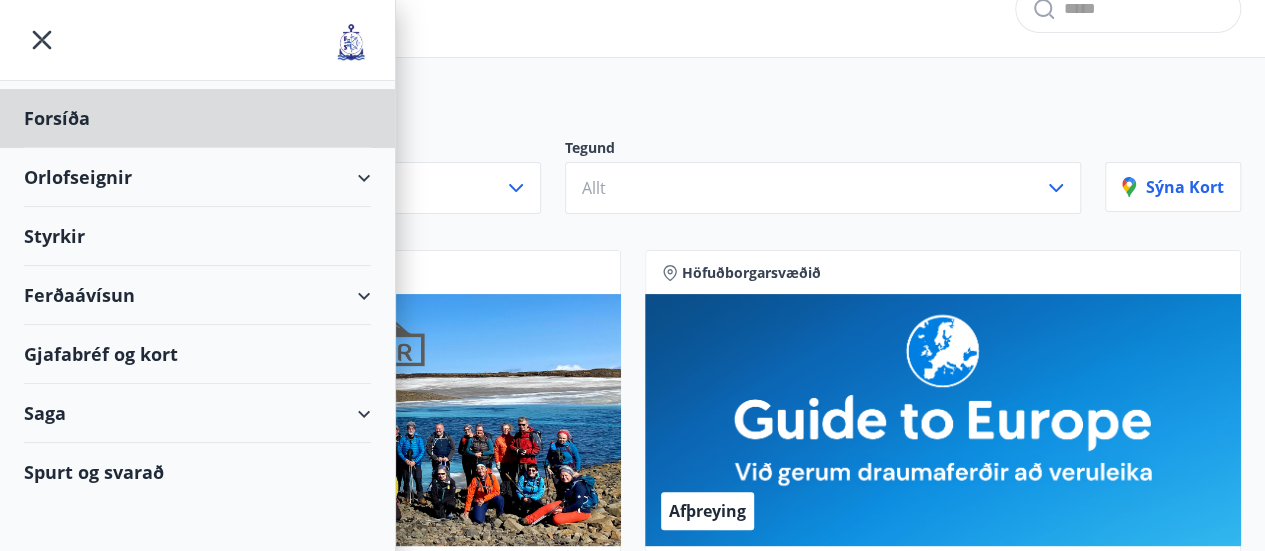 click on "Styrkir" at bounding box center (197, 118) 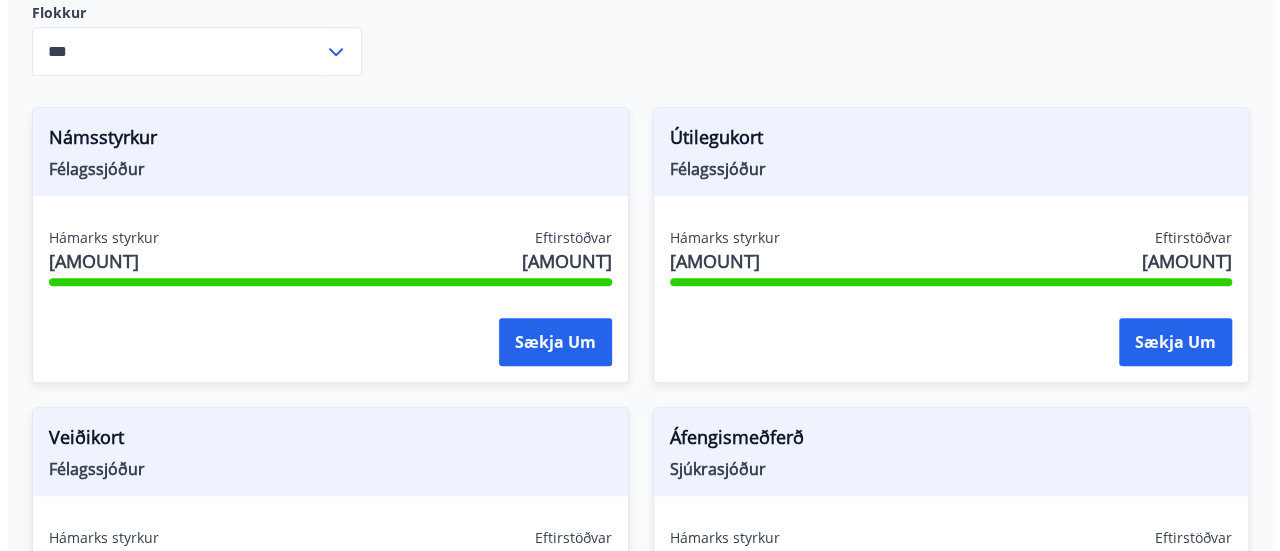 scroll, scrollTop: 660, scrollLeft: 0, axis: vertical 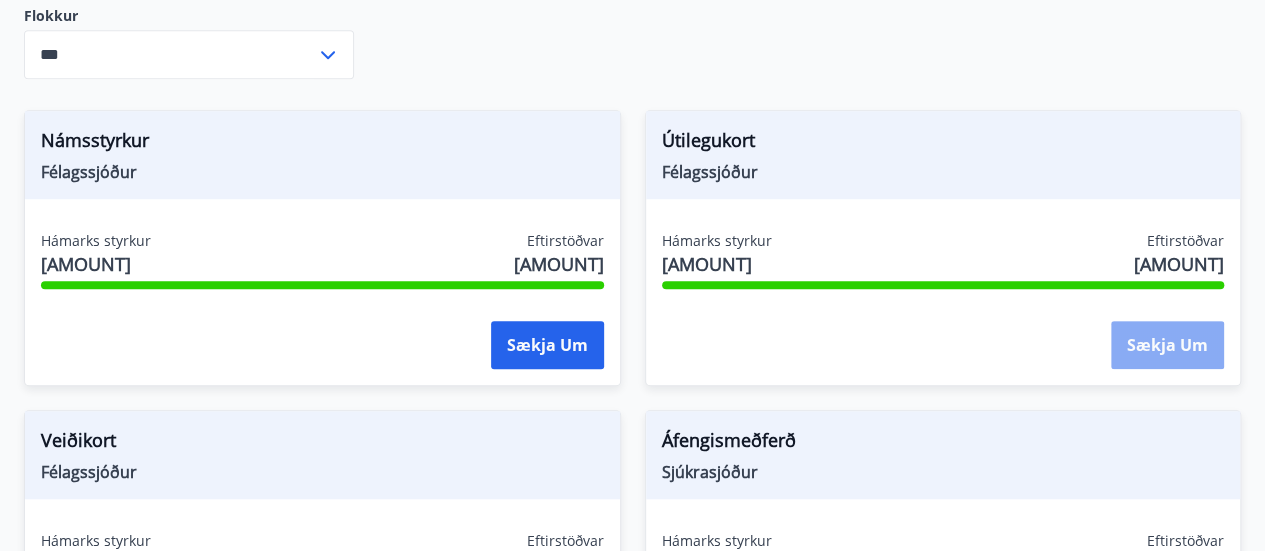 click on "Sækja um" at bounding box center (547, 345) 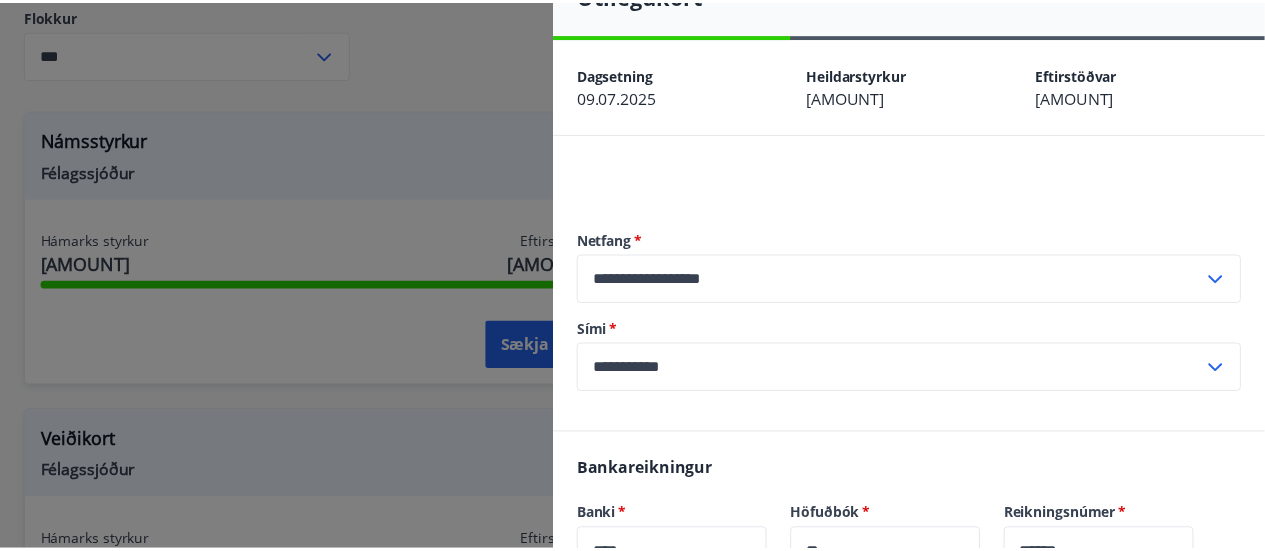 scroll, scrollTop: 0, scrollLeft: 0, axis: both 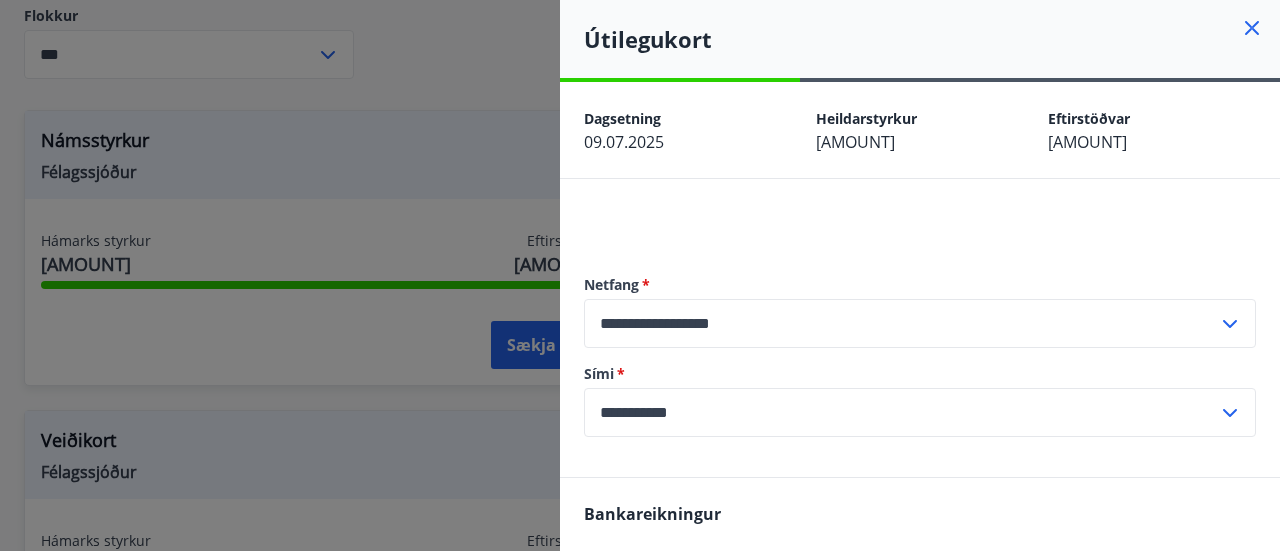 click at bounding box center [1252, 28] 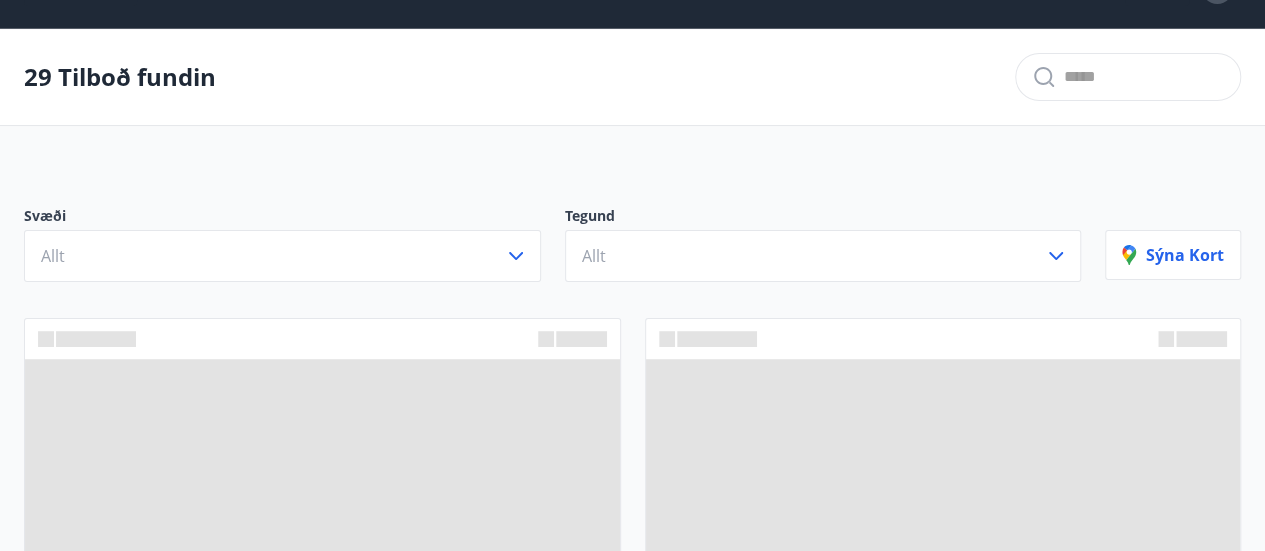 scroll, scrollTop: 660, scrollLeft: 0, axis: vertical 